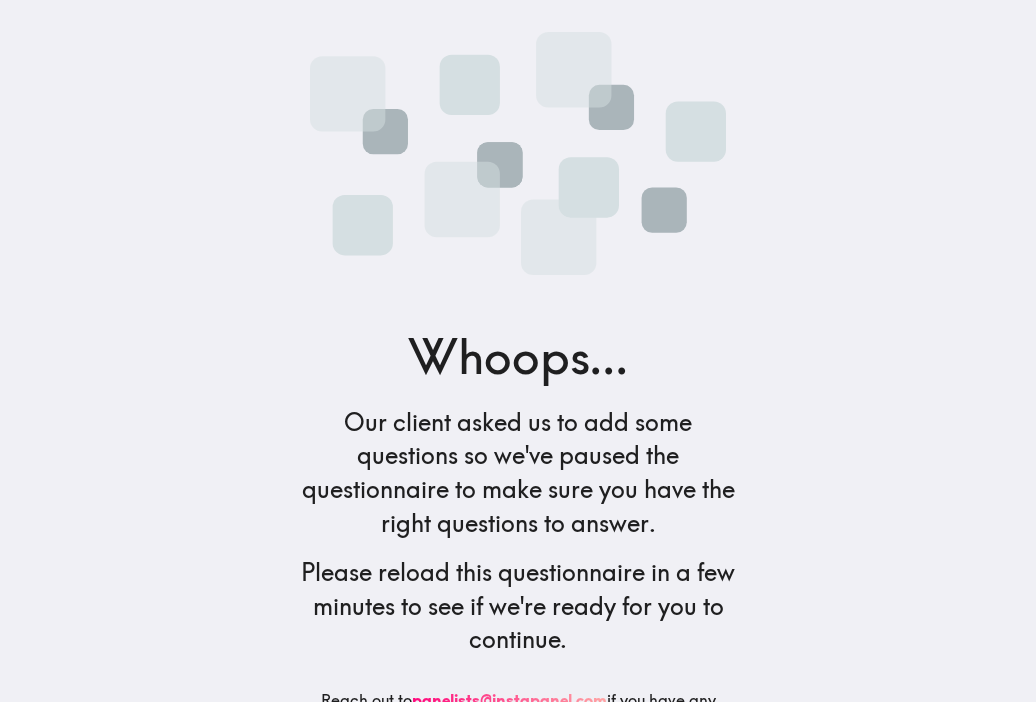 scroll, scrollTop: 0, scrollLeft: 0, axis: both 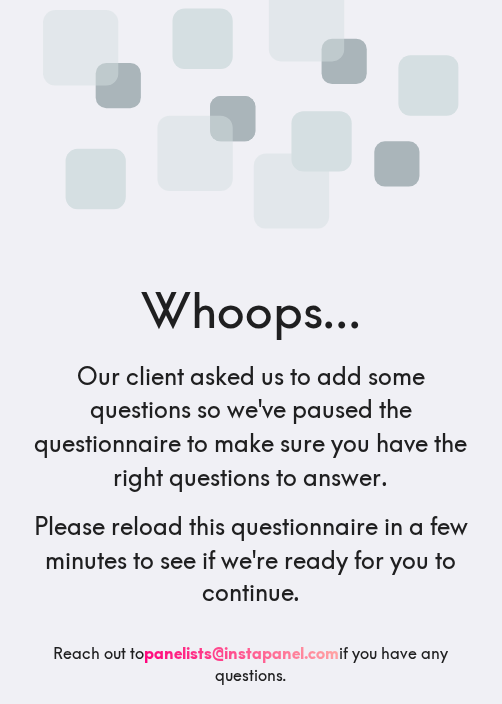 click on "Our client asked us to add some questions so we've paused the questionnaire to make sure you have the right questions to answer." at bounding box center [251, 427] 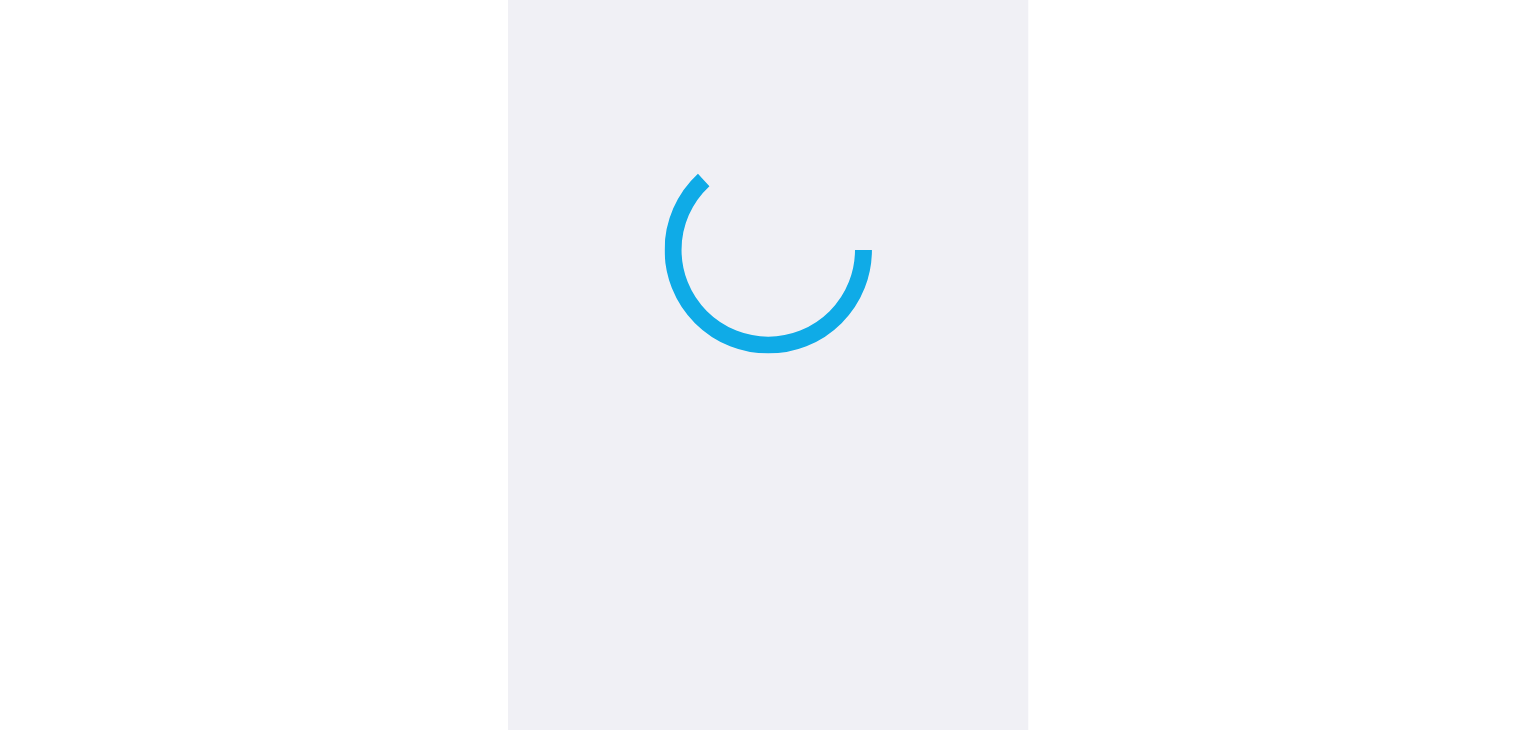 scroll, scrollTop: 0, scrollLeft: 0, axis: both 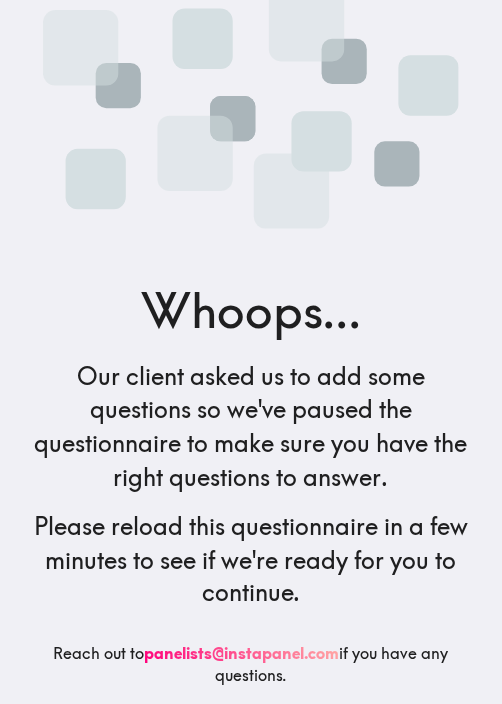 click at bounding box center (251, 107) 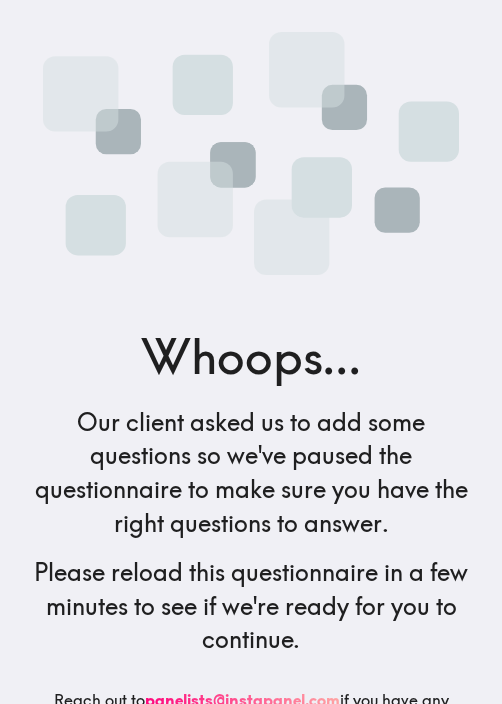 scroll, scrollTop: 0, scrollLeft: 0, axis: both 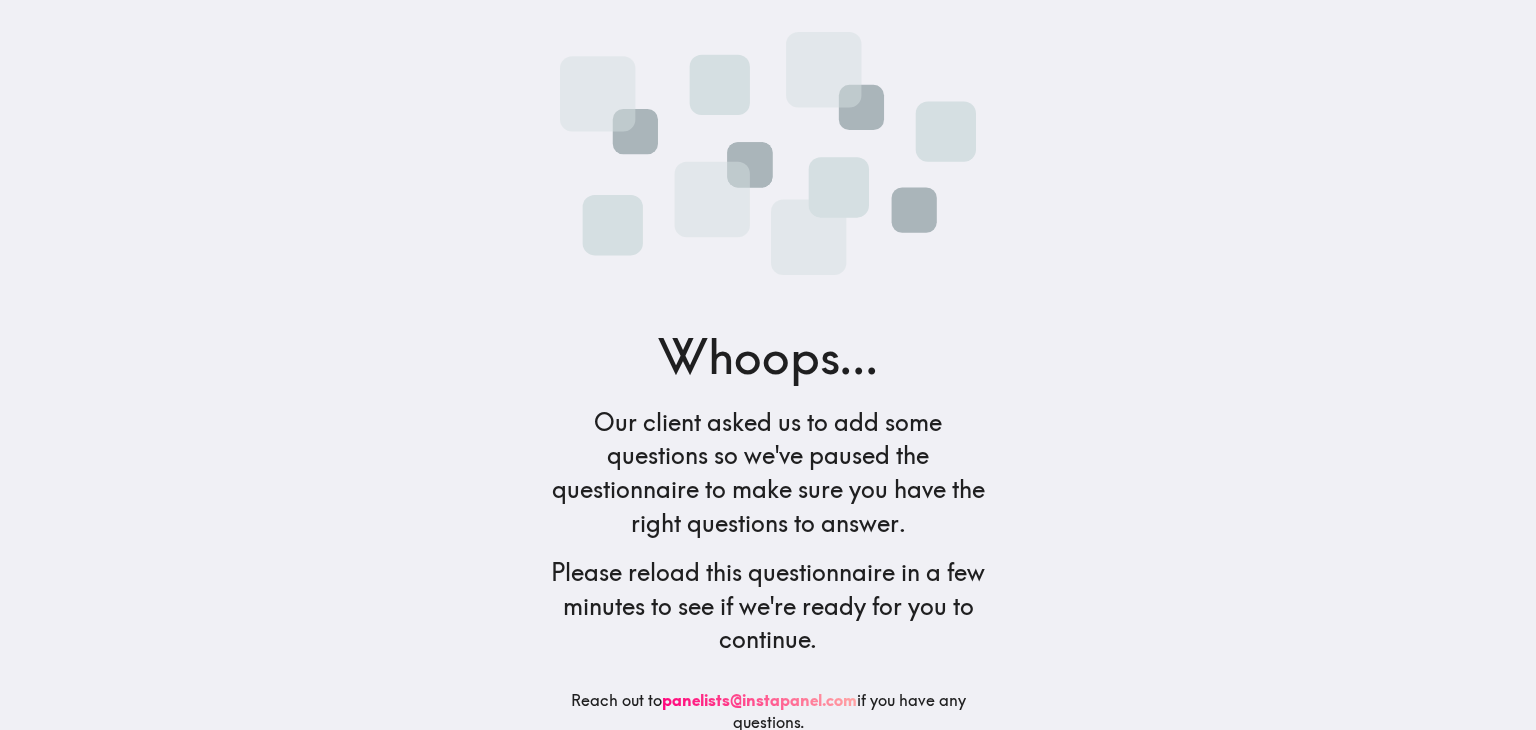 click on "Whoops... Our client asked us to add some questions so we've paused the questionnaire to make sure you have the right questions to answer. Please reload this questionnaire in a few minutes to see if we're ready for you to continue. Reach out to panelists@[EMAIL] if you have any questions." at bounding box center [768, 365] 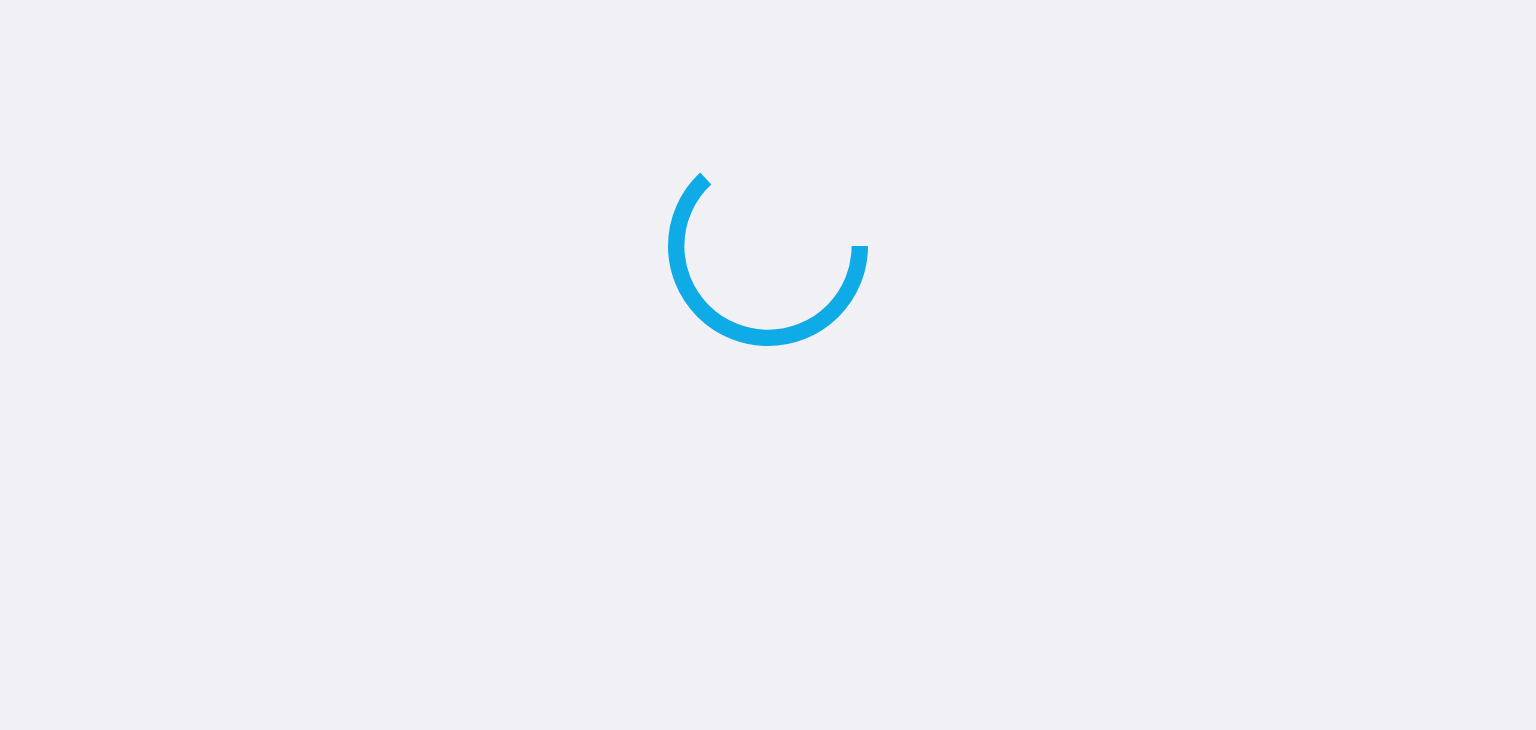 scroll, scrollTop: 0, scrollLeft: 0, axis: both 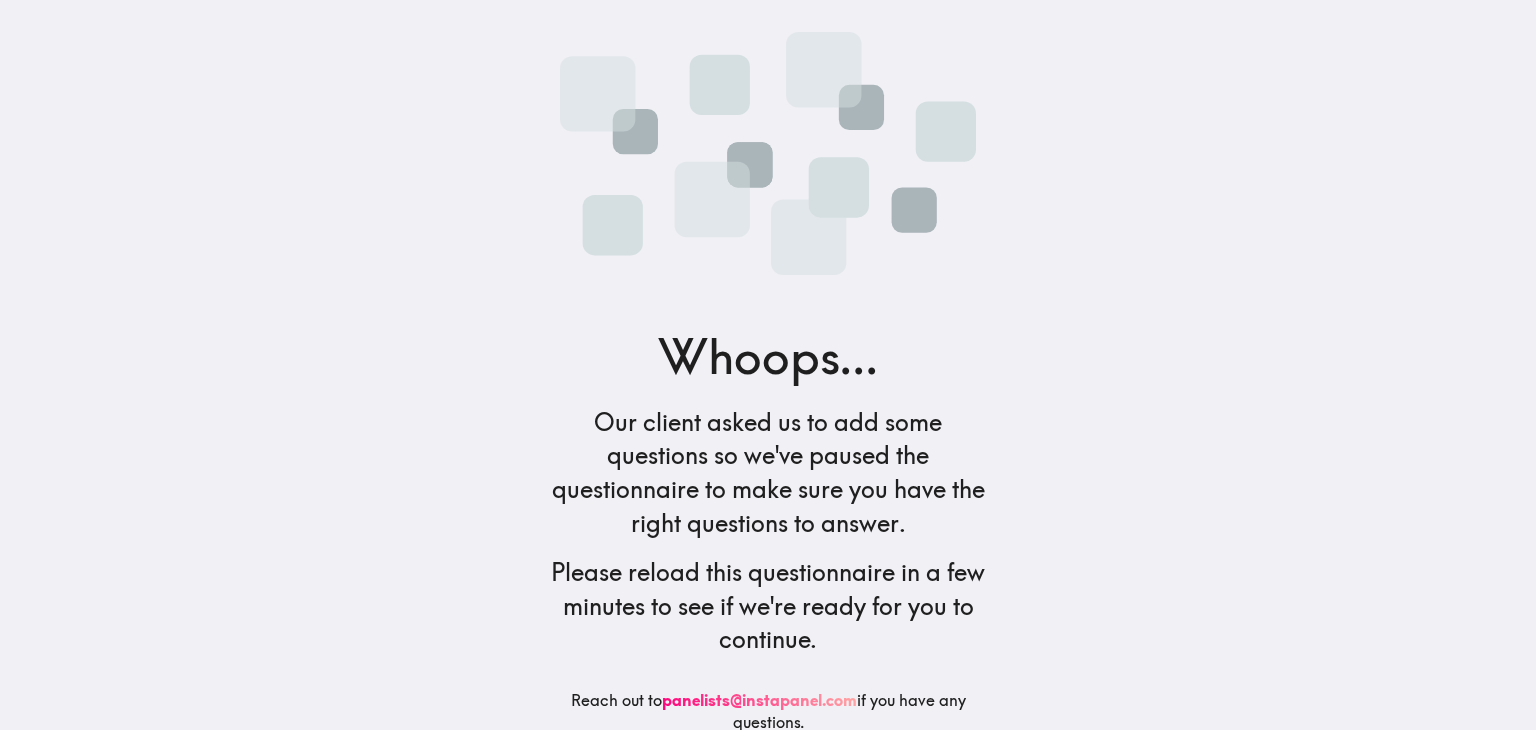 click at bounding box center [768, 153] 